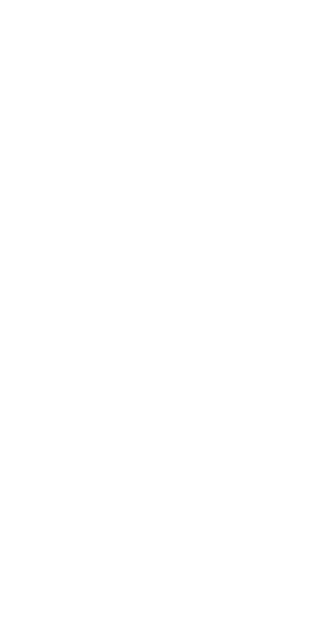 scroll, scrollTop: 0, scrollLeft: 0, axis: both 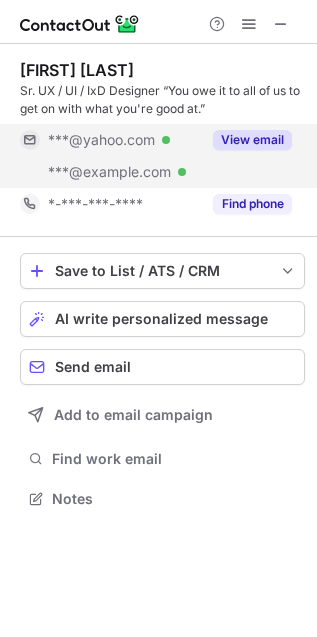 click on "View email" at bounding box center (252, 140) 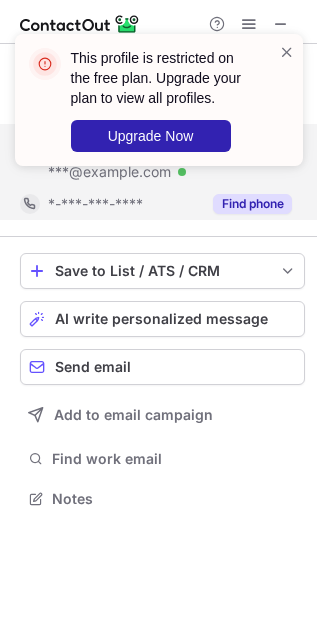 click on "Find phone" at bounding box center [252, 204] 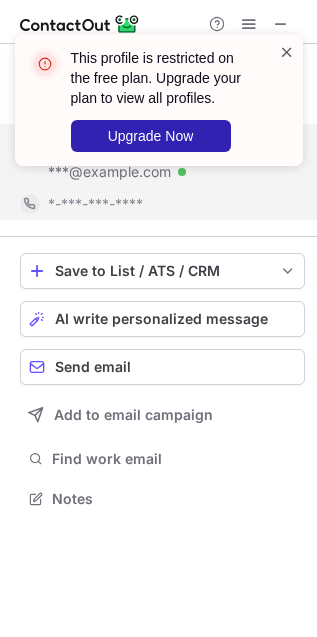 click at bounding box center (287, 52) 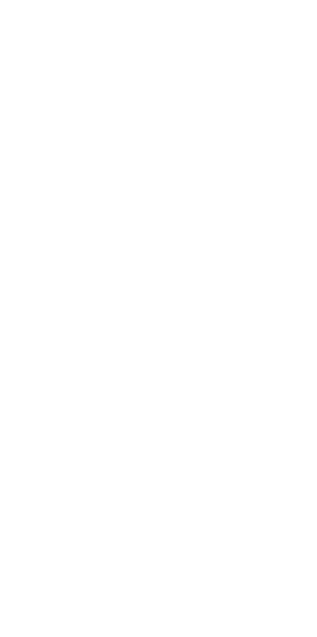 scroll, scrollTop: 0, scrollLeft: 0, axis: both 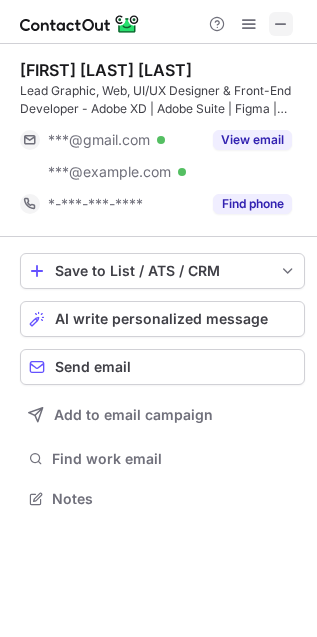 click at bounding box center (281, 24) 